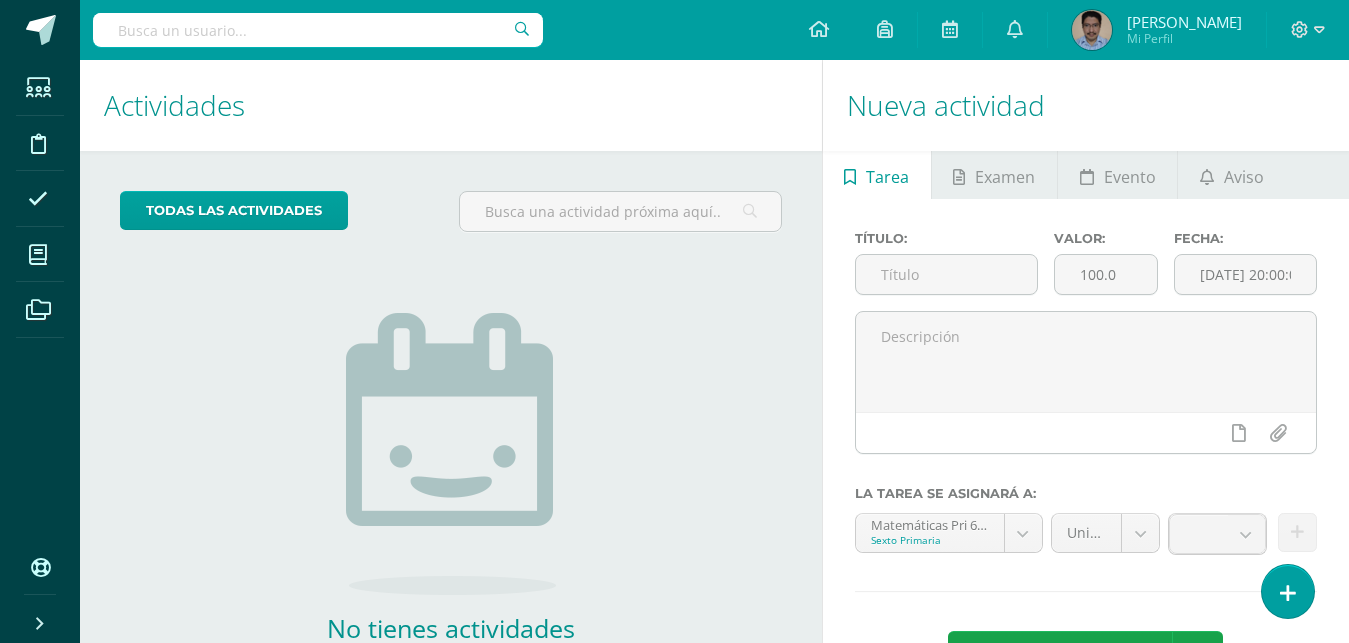 scroll, scrollTop: 0, scrollLeft: 0, axis: both 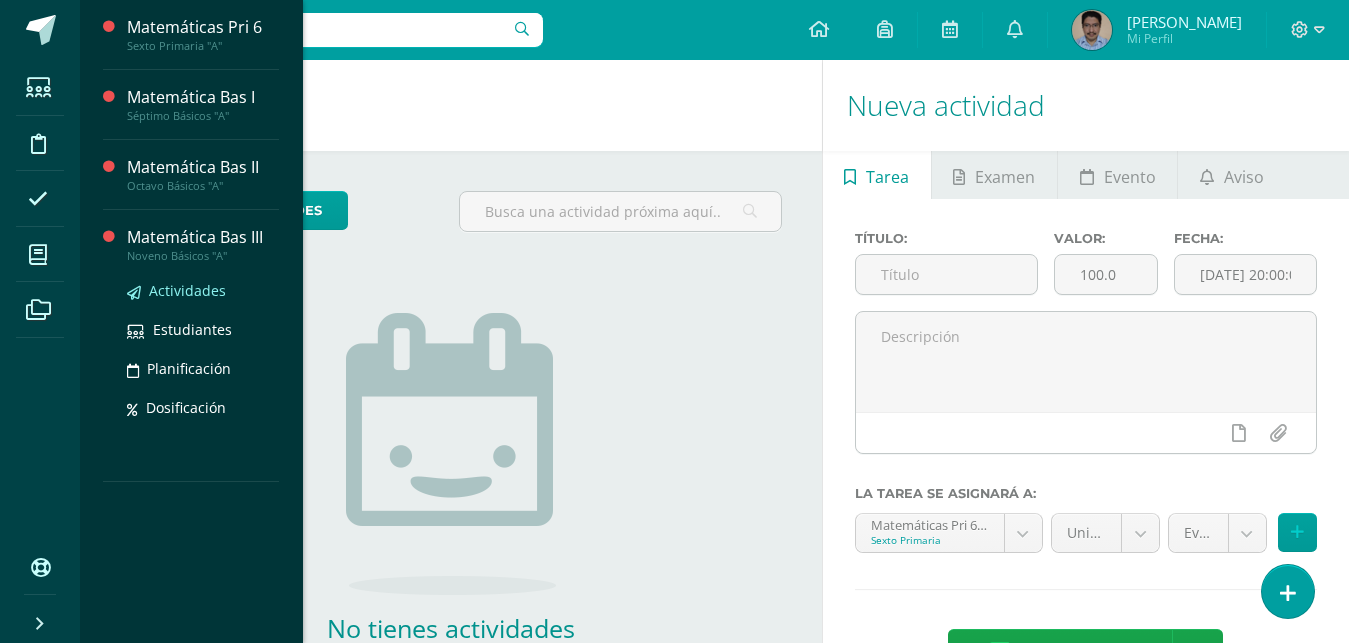 click on "Actividades" at bounding box center (187, 290) 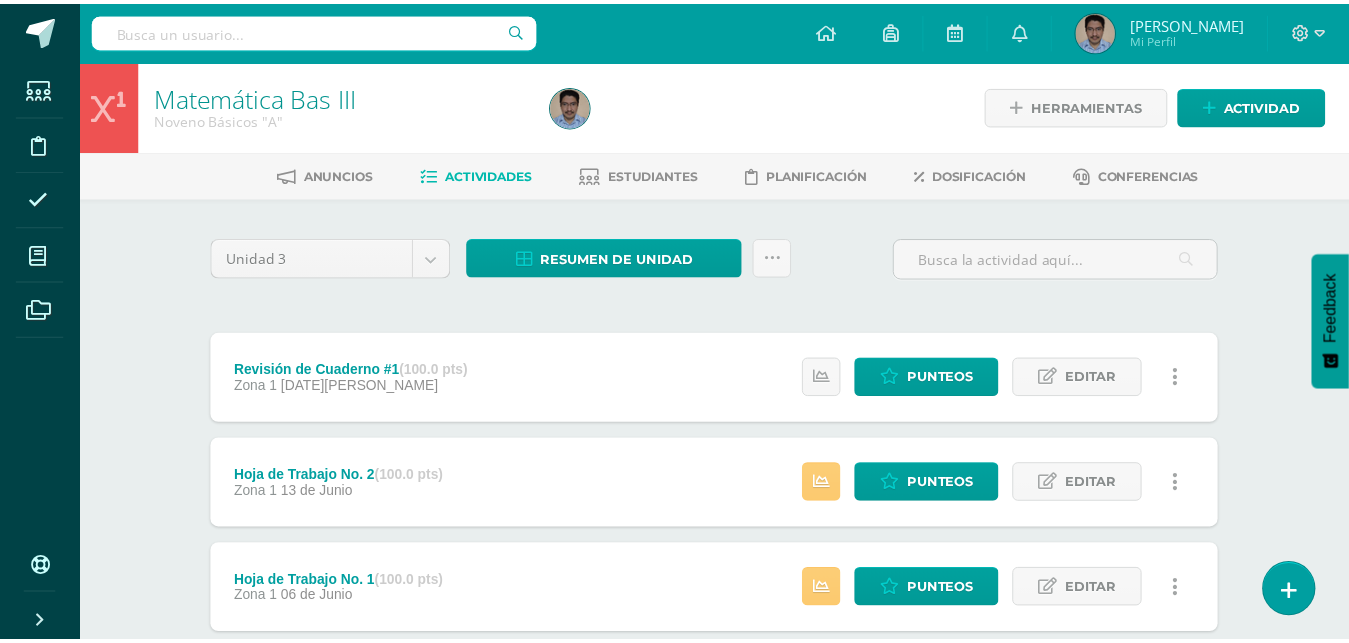 scroll, scrollTop: 0, scrollLeft: 0, axis: both 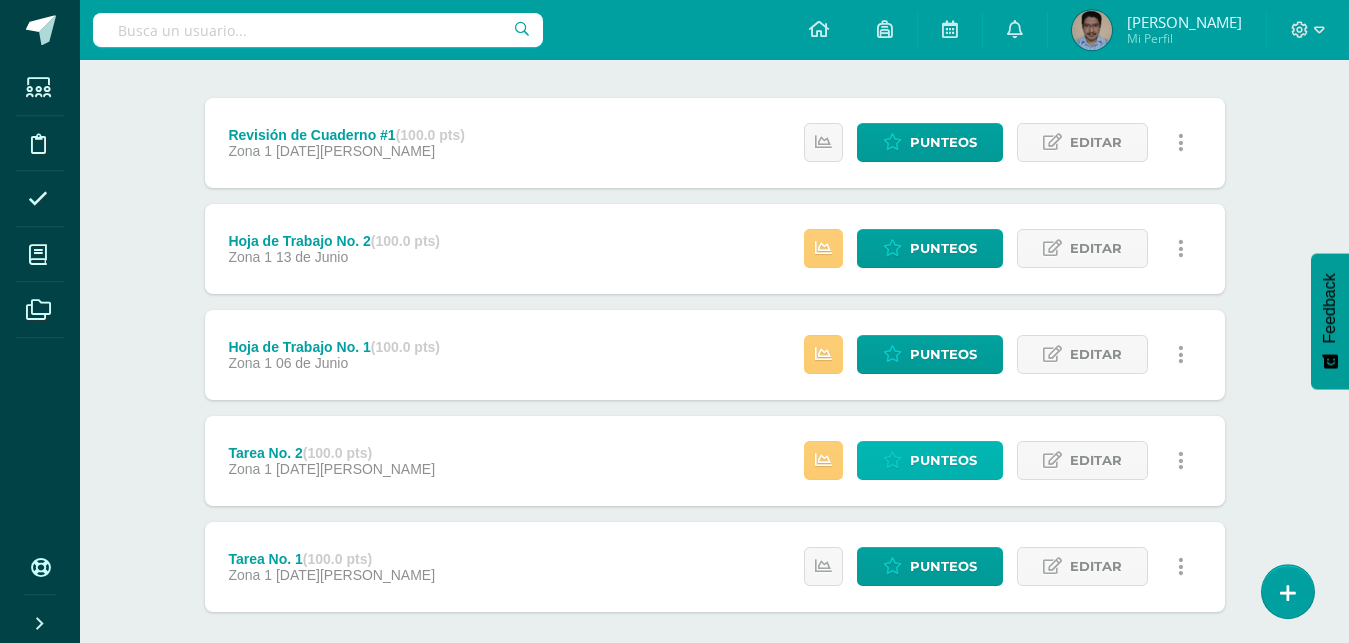 click on "Punteos" at bounding box center [943, 460] 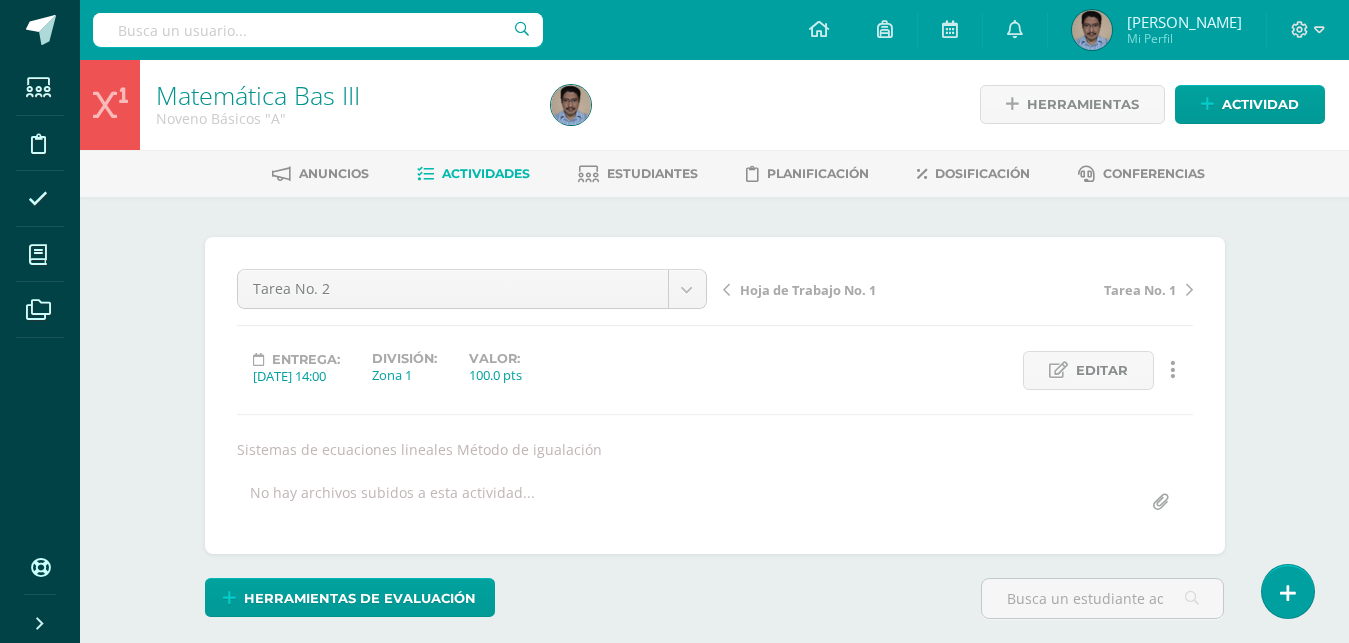 scroll, scrollTop: 2, scrollLeft: 0, axis: vertical 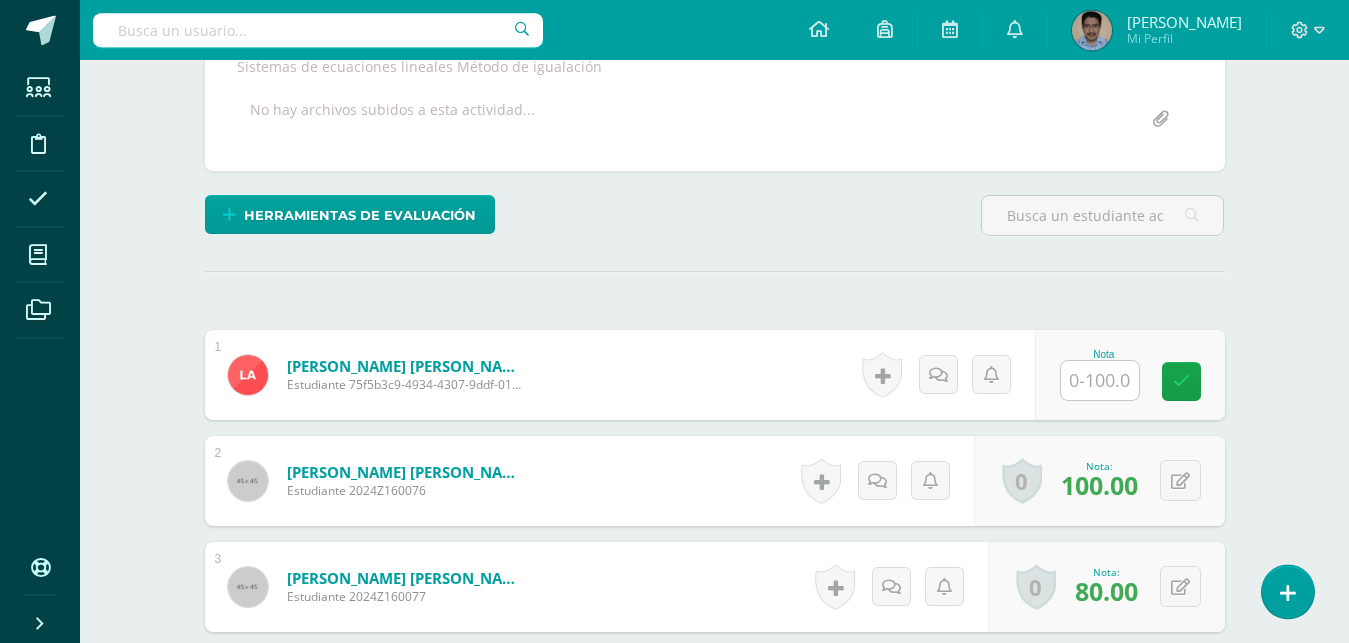 click at bounding box center [1100, 380] 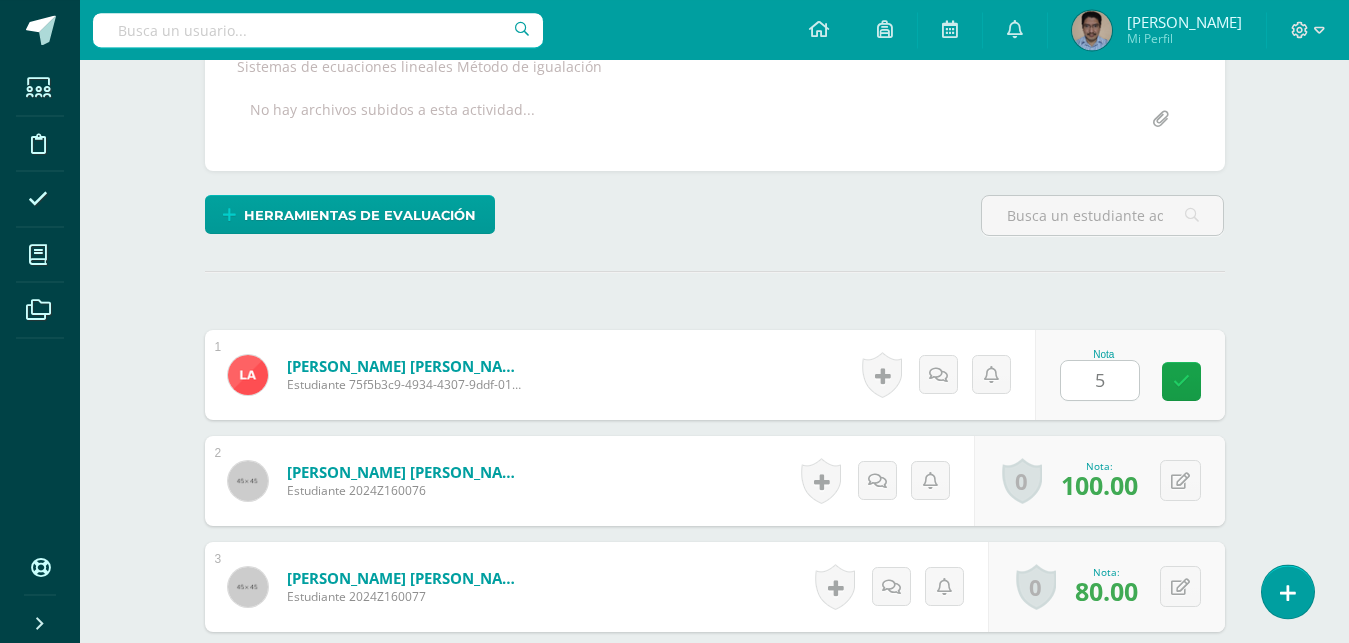 type on "50" 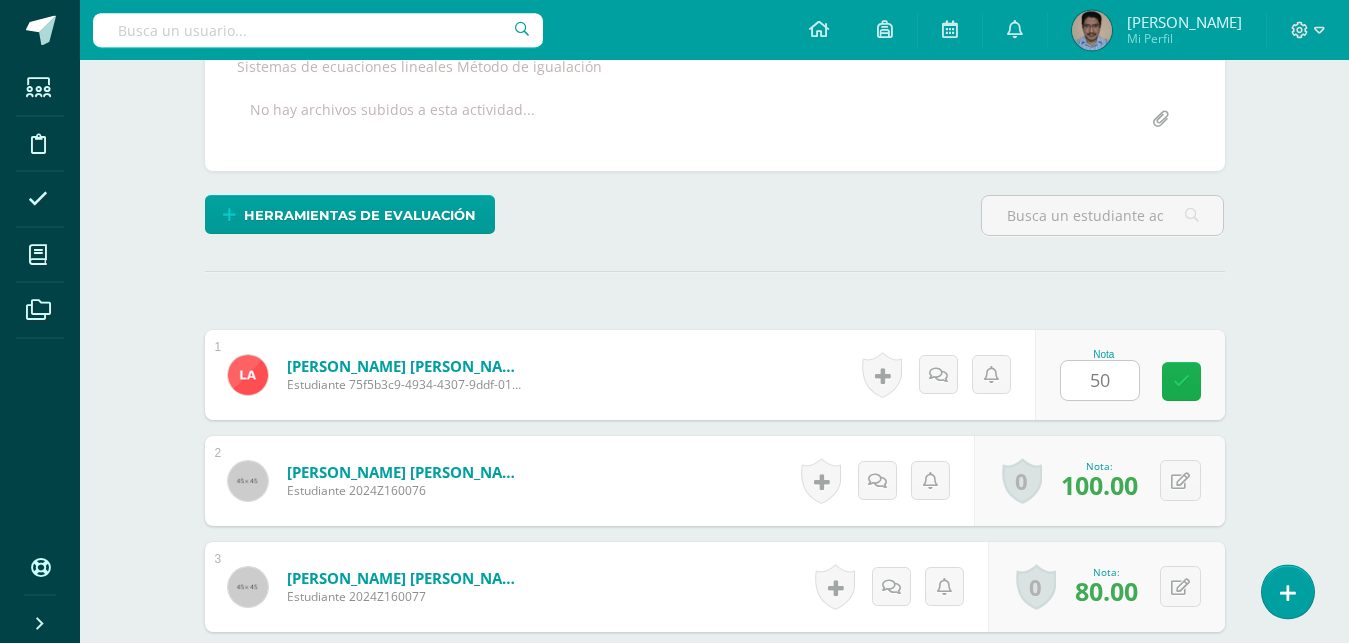click at bounding box center [1181, 381] 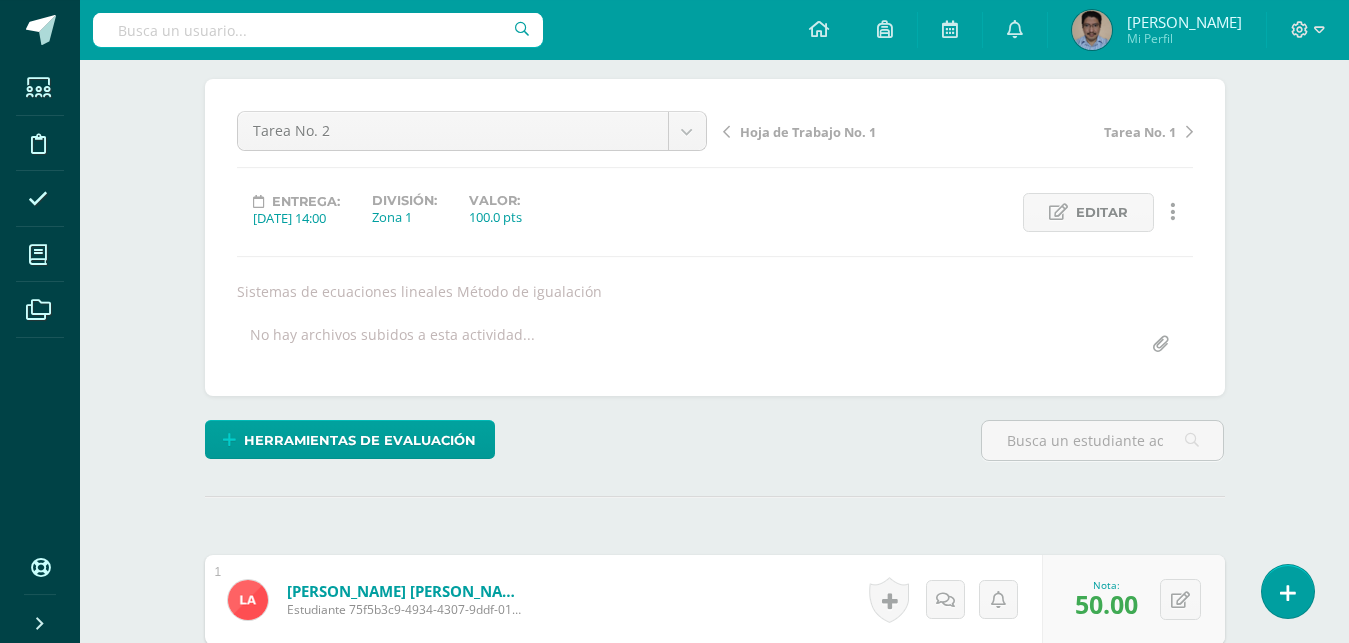 scroll, scrollTop: 48, scrollLeft: 0, axis: vertical 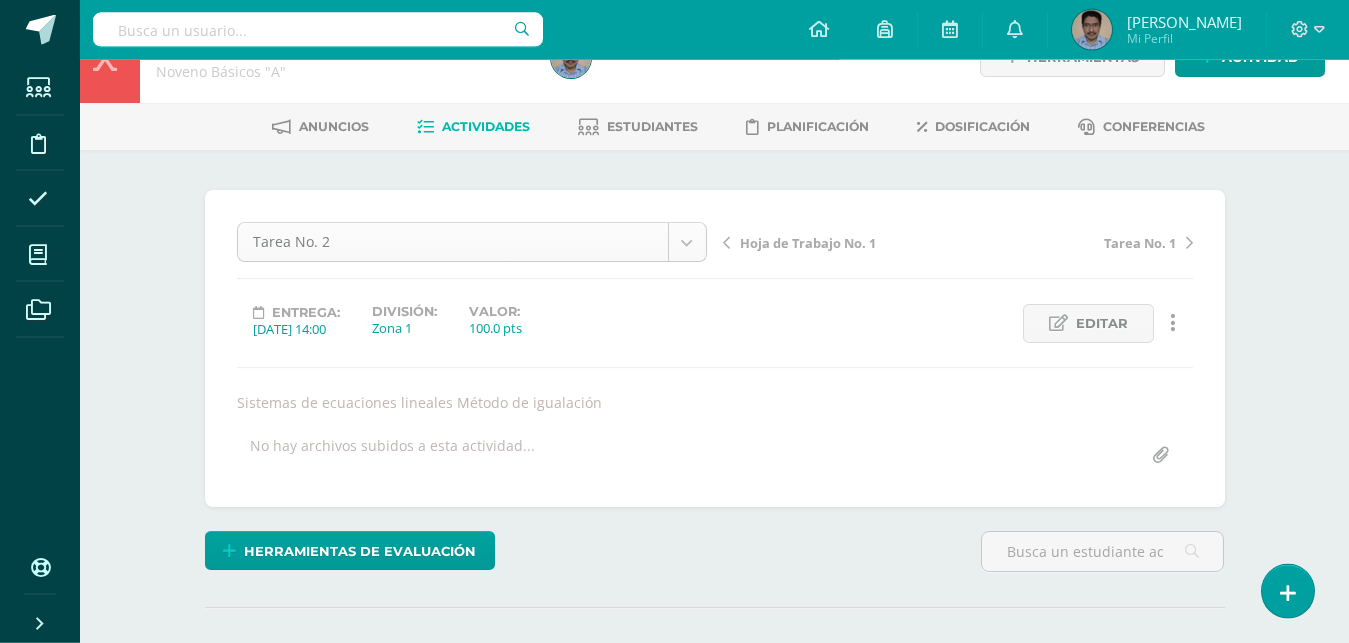 click on "Estudiantes Disciplina Asistencia Mis cursos Archivos Soporte
Centro de ayuda
Últimas actualizaciones
10+ Cerrar panel
Matemáticas  Pri 6
Sexto
Primaria
"A"
Actividades Estudiantes Planificación Dosificación
Matemática  Bas I
Séptimo
Básicos
"A"
Actividades Estudiantes Planificación Dosificación
Matemática  Bas II
Octavo
Básicos
"A"
Actividades Estudiantes Planificación Dosificación
Matemática  Bas III
Actividades Estudiantes Planificación Avisos" at bounding box center [674, 1104] 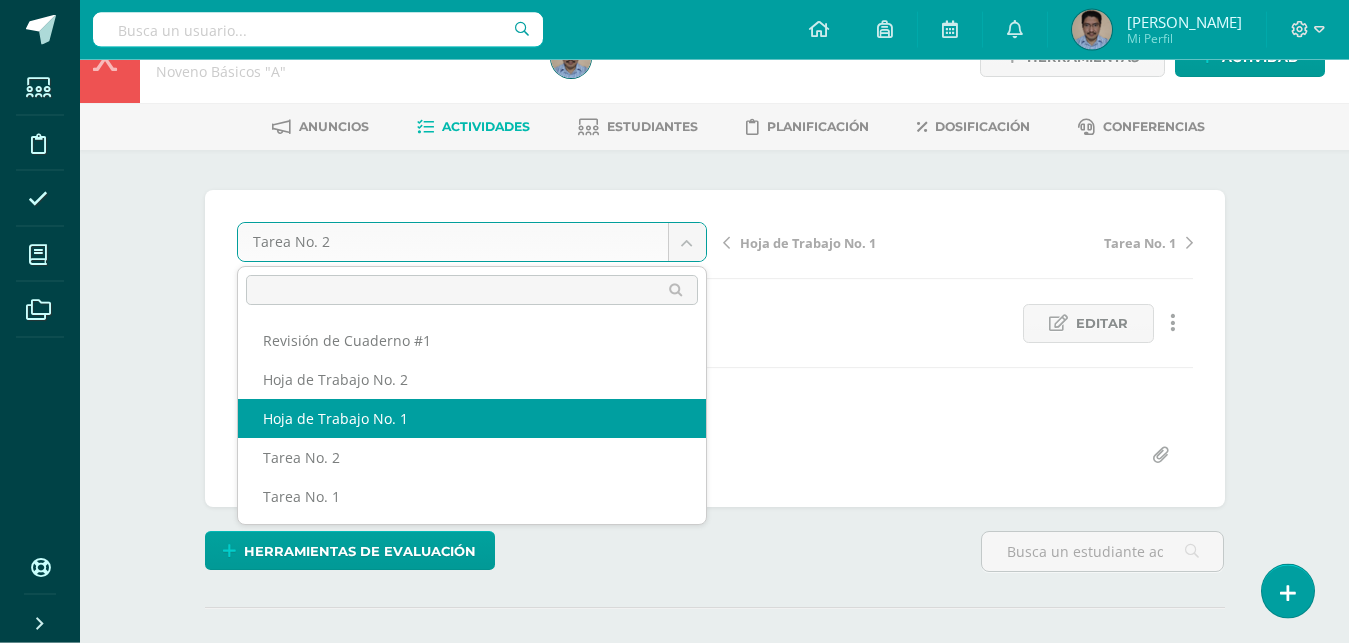 select on "/dashboard/teacher/grade-activity/28050/" 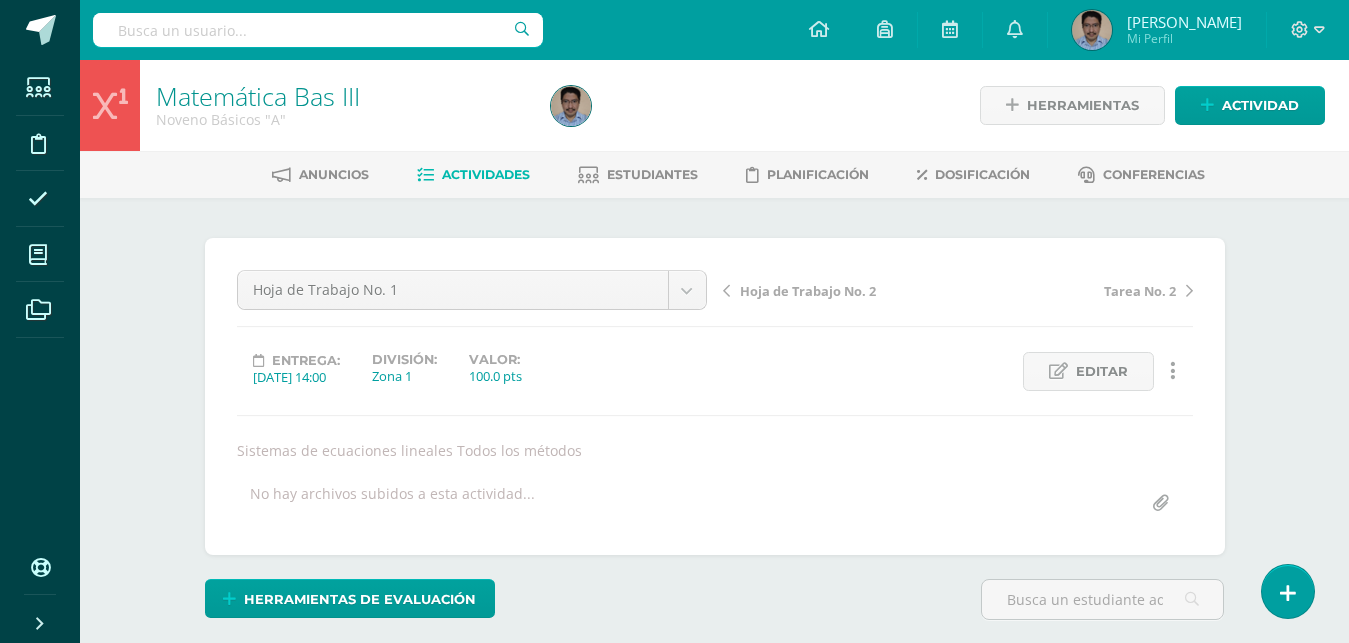 type on "80" 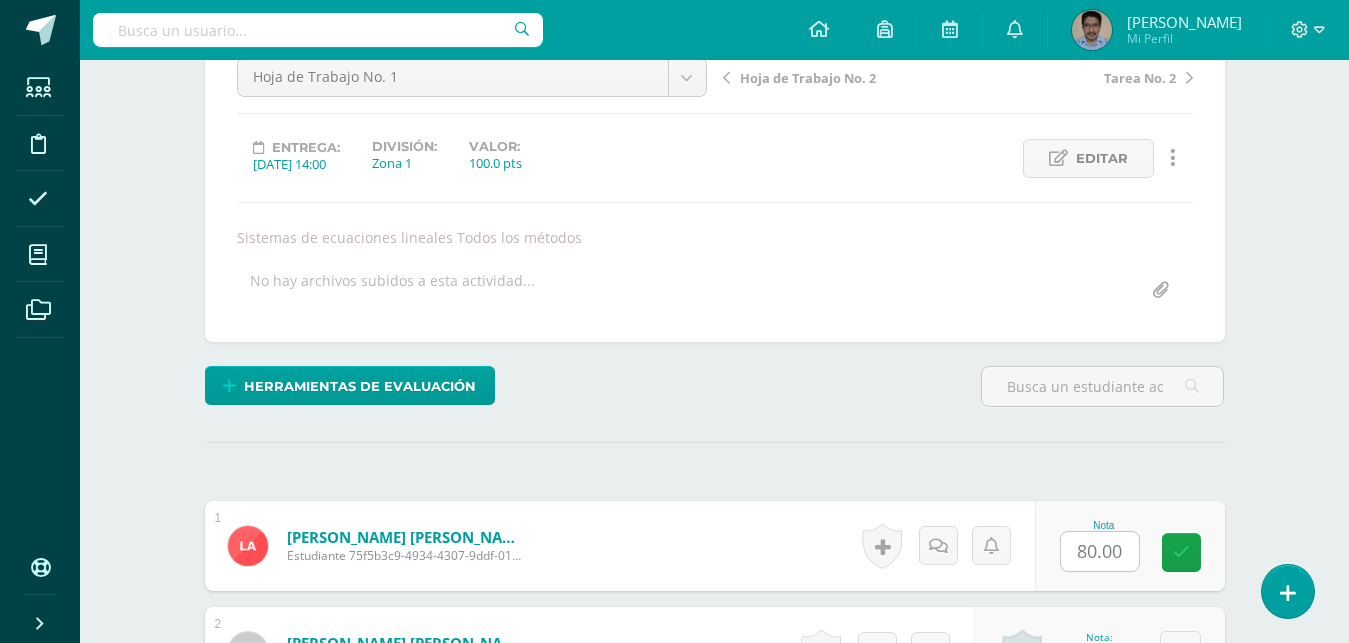 scroll, scrollTop: 214, scrollLeft: 0, axis: vertical 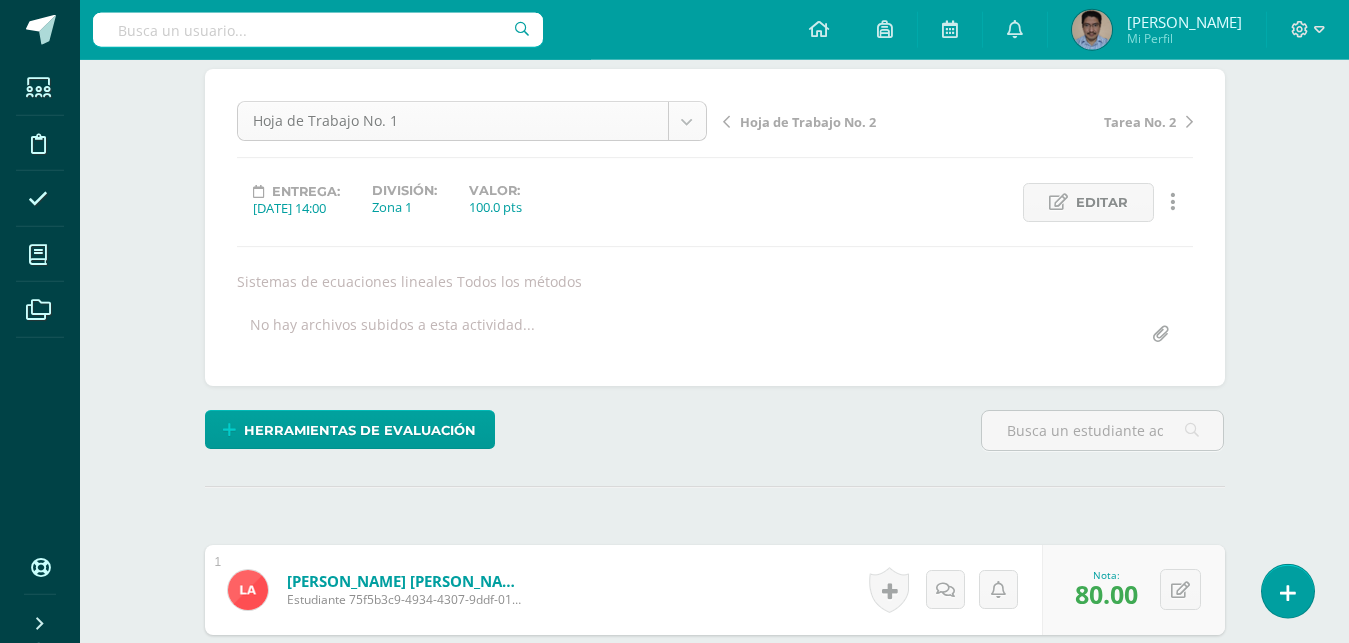 click on "Estudiantes Disciplina Asistencia Mis cursos Archivos Soporte
Centro de ayuda
Últimas actualizaciones
10+ Cerrar panel
Matemáticas  Pri 6
Sexto
Primaria
"A"
Actividades Estudiantes Planificación Dosificación
Matemática  Bas I
Séptimo
Básicos
"A"
Actividades Estudiantes Planificación Dosificación
Matemática  Bas II
Octavo
Básicos
"A"
Actividades Estudiantes Planificación Dosificación
Matemática  Bas III
Actividades Estudiantes Planificación Avisos" at bounding box center (674, 983) 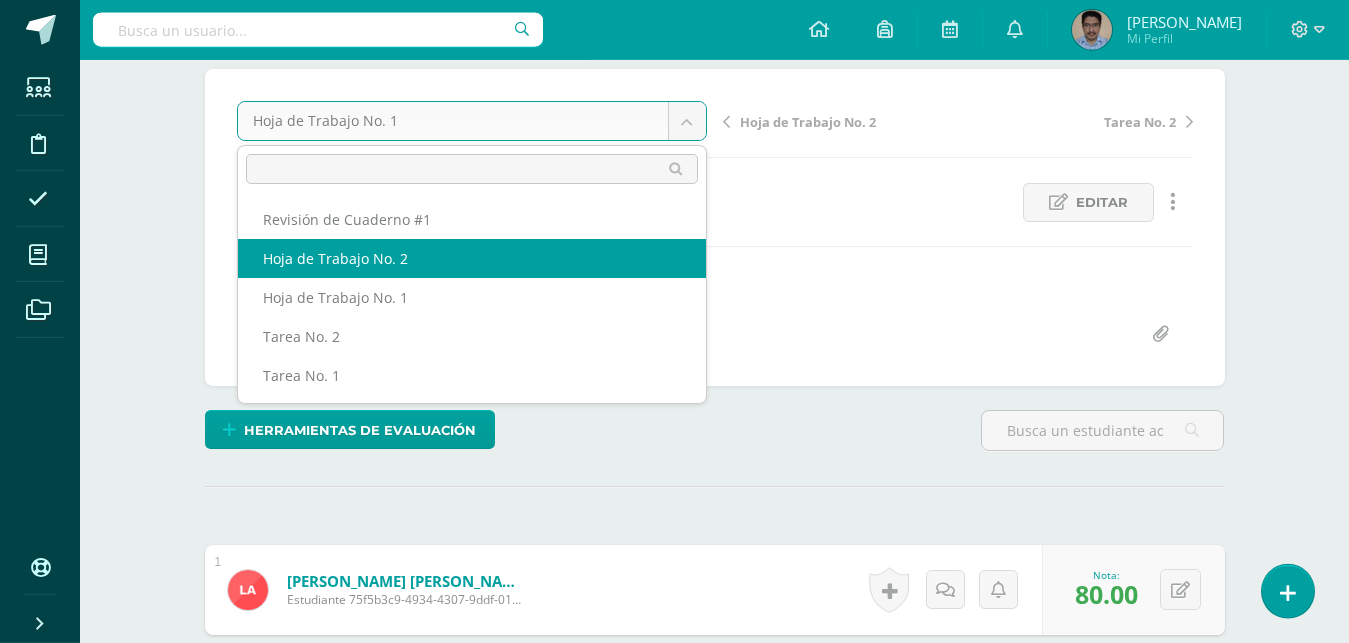 select on "/dashboard/teacher/grade-activity/28051/" 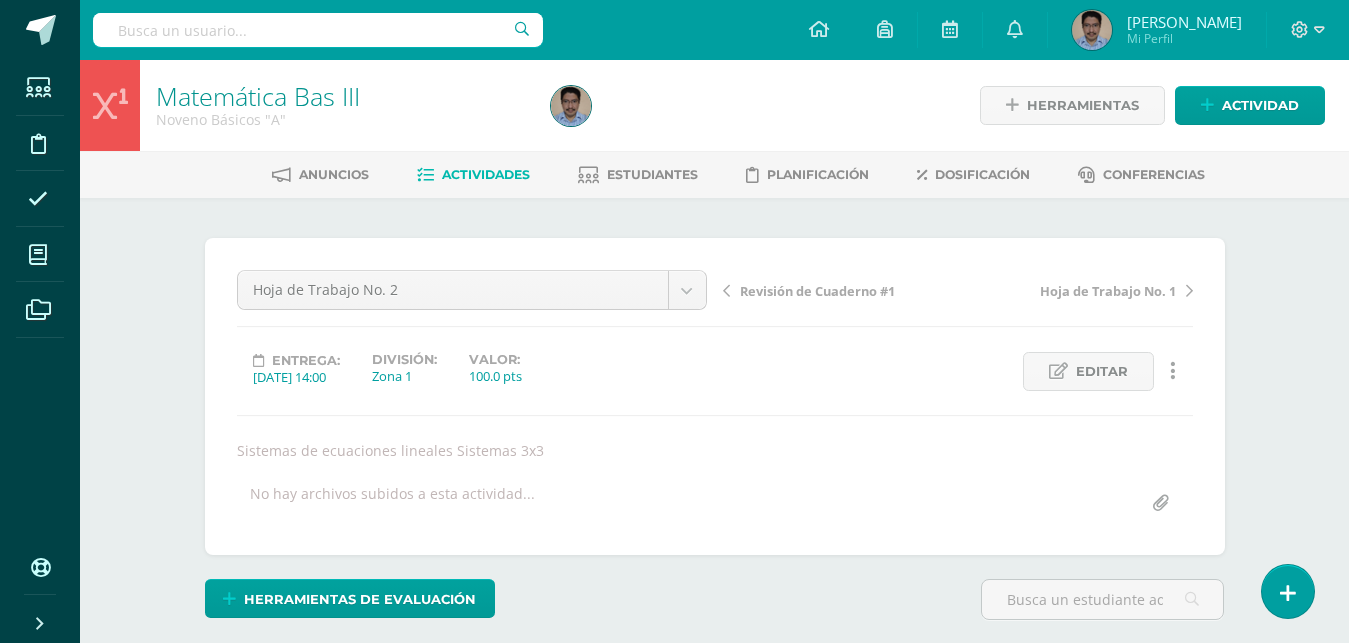 scroll, scrollTop: 213, scrollLeft: 0, axis: vertical 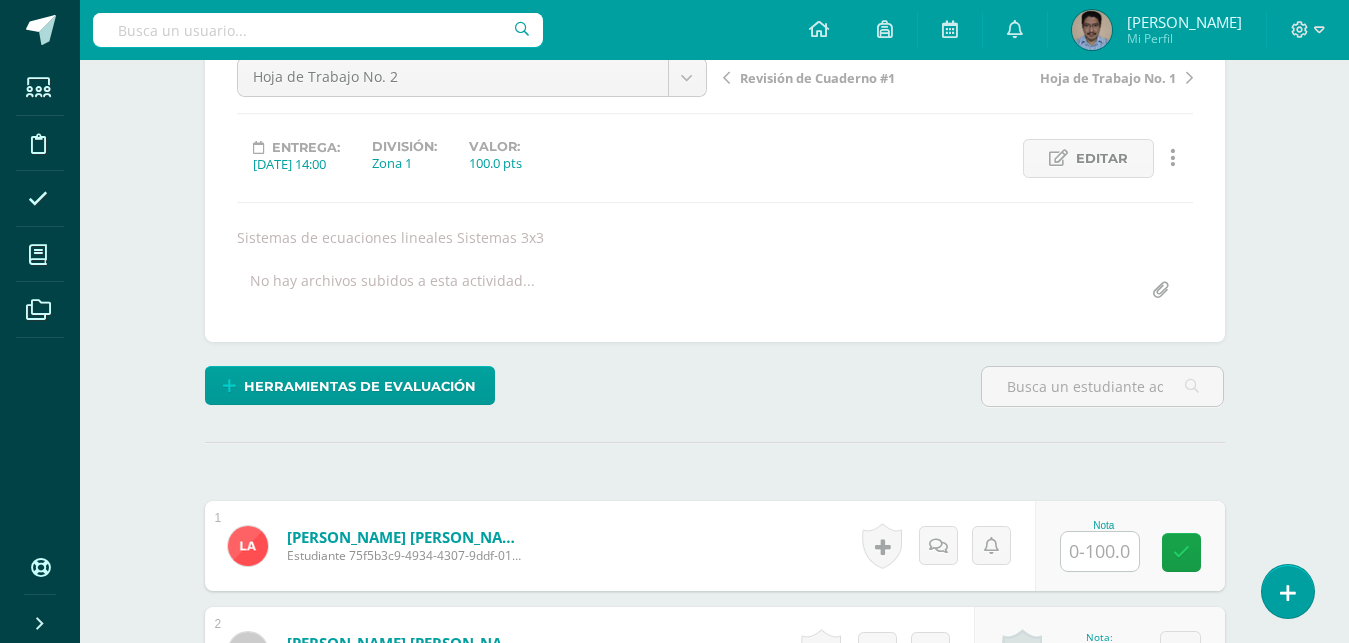 click at bounding box center (1100, 551) 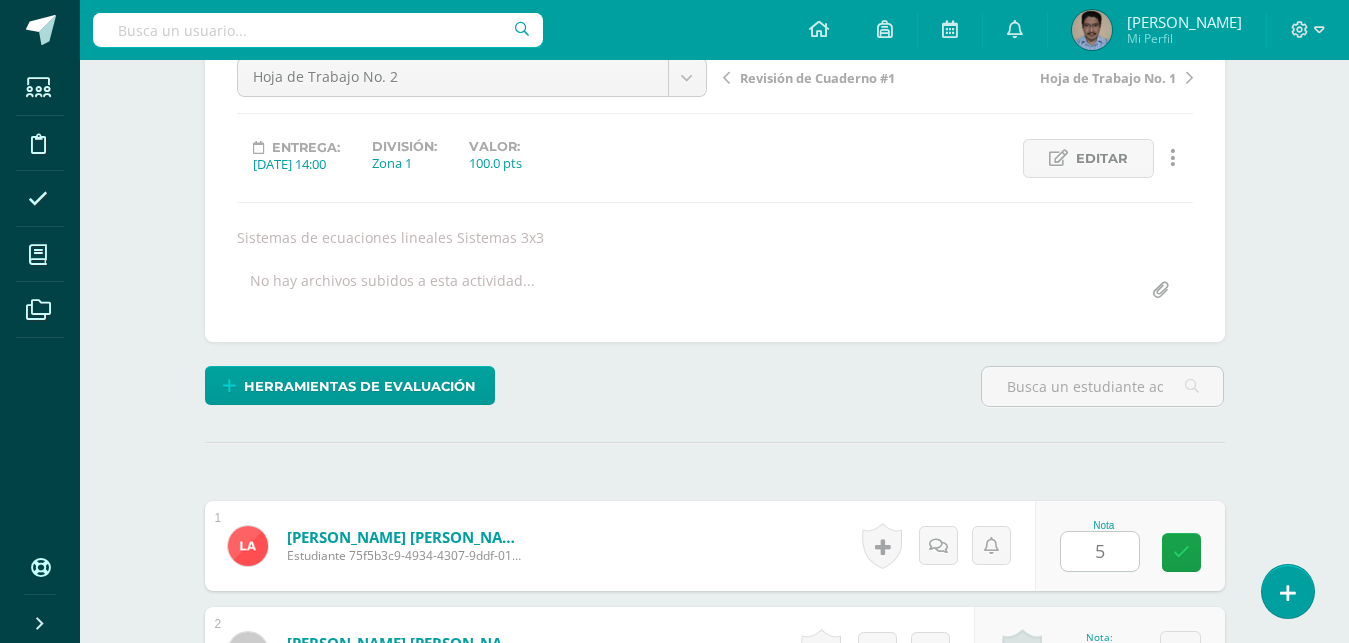 scroll, scrollTop: 213, scrollLeft: 0, axis: vertical 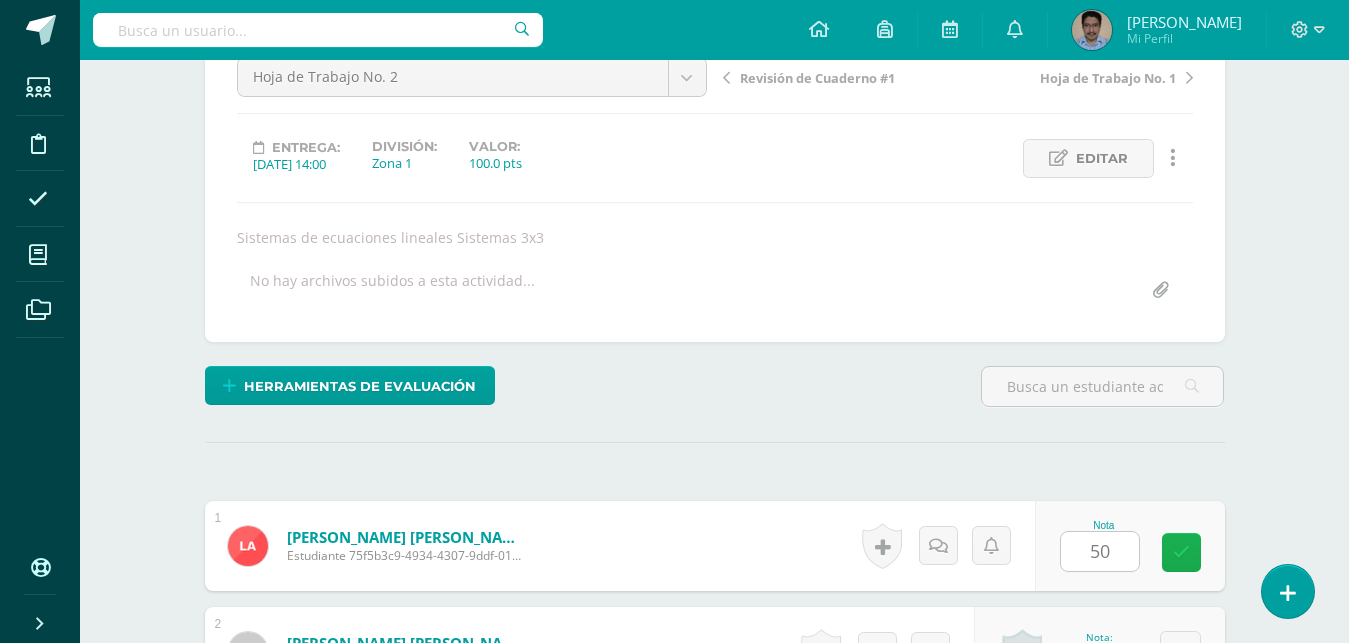 click at bounding box center [1181, 552] 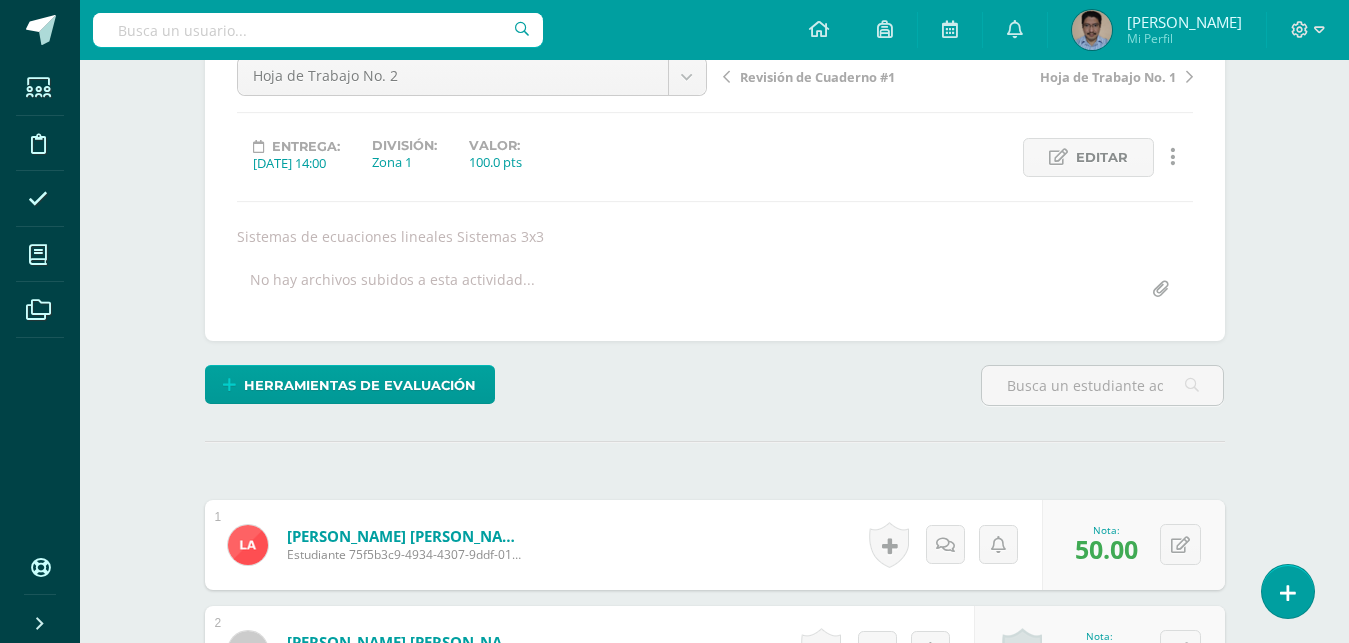 scroll, scrollTop: 215, scrollLeft: 0, axis: vertical 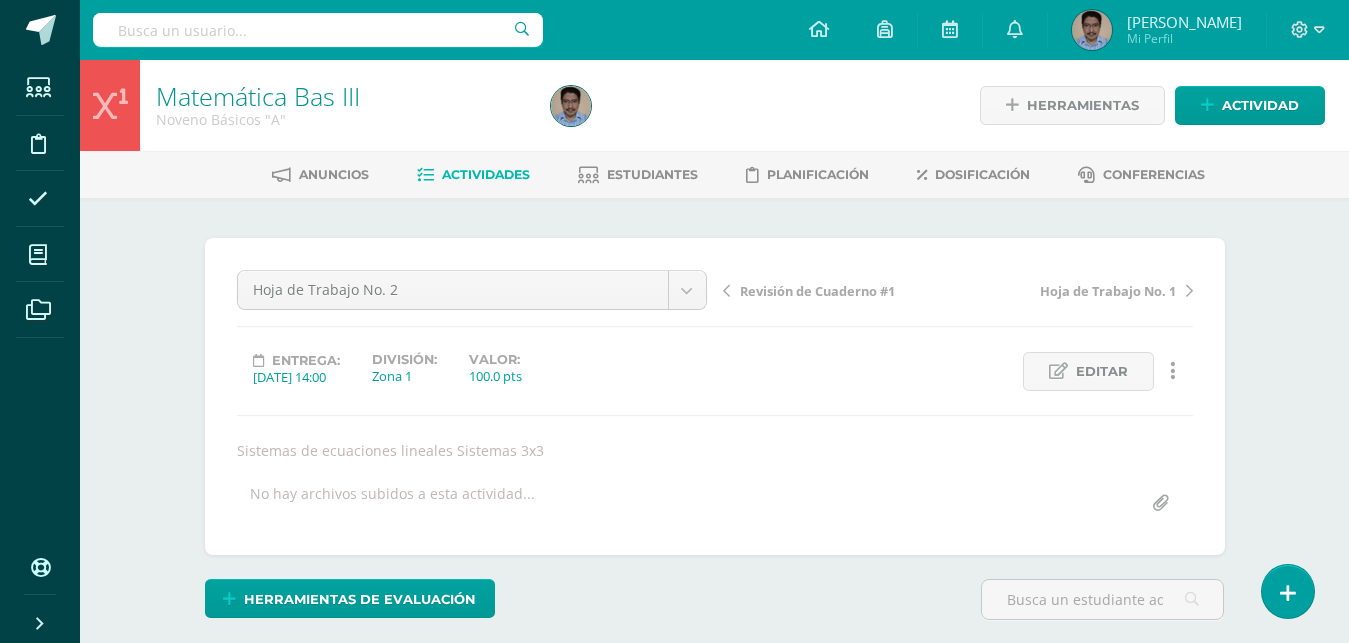 click on "Actividades" at bounding box center (473, 175) 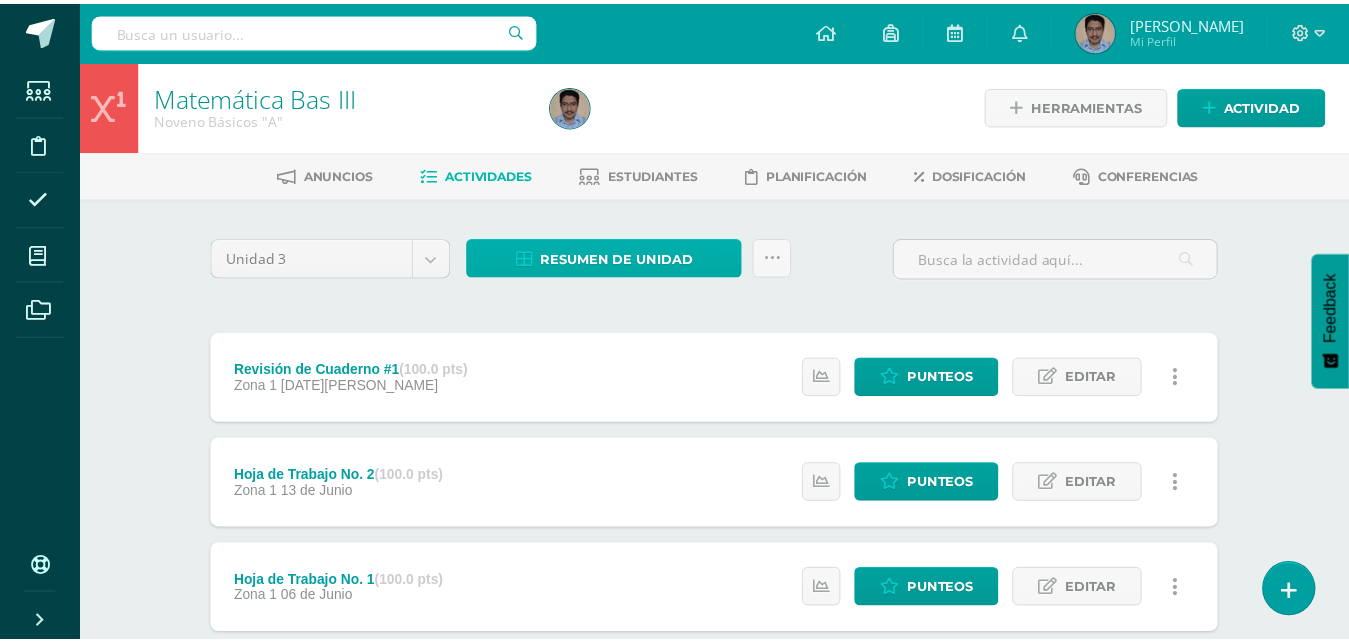 scroll, scrollTop: 0, scrollLeft: 0, axis: both 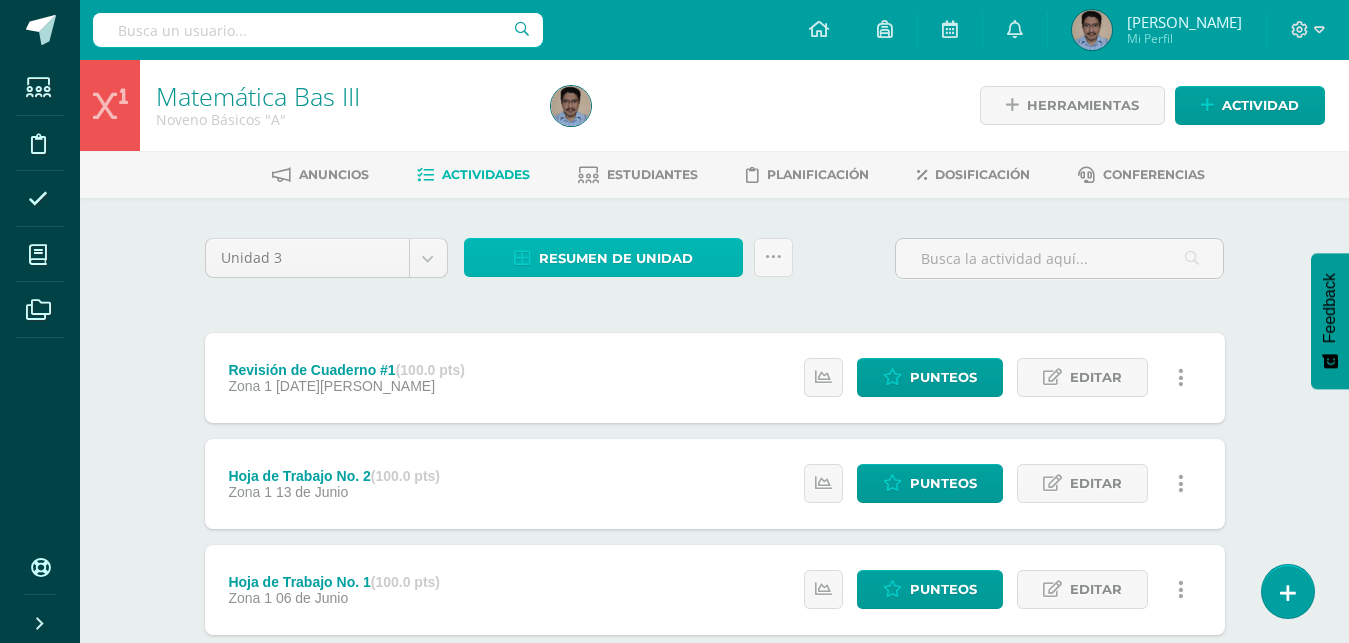 click on "Resumen de unidad" at bounding box center [616, 258] 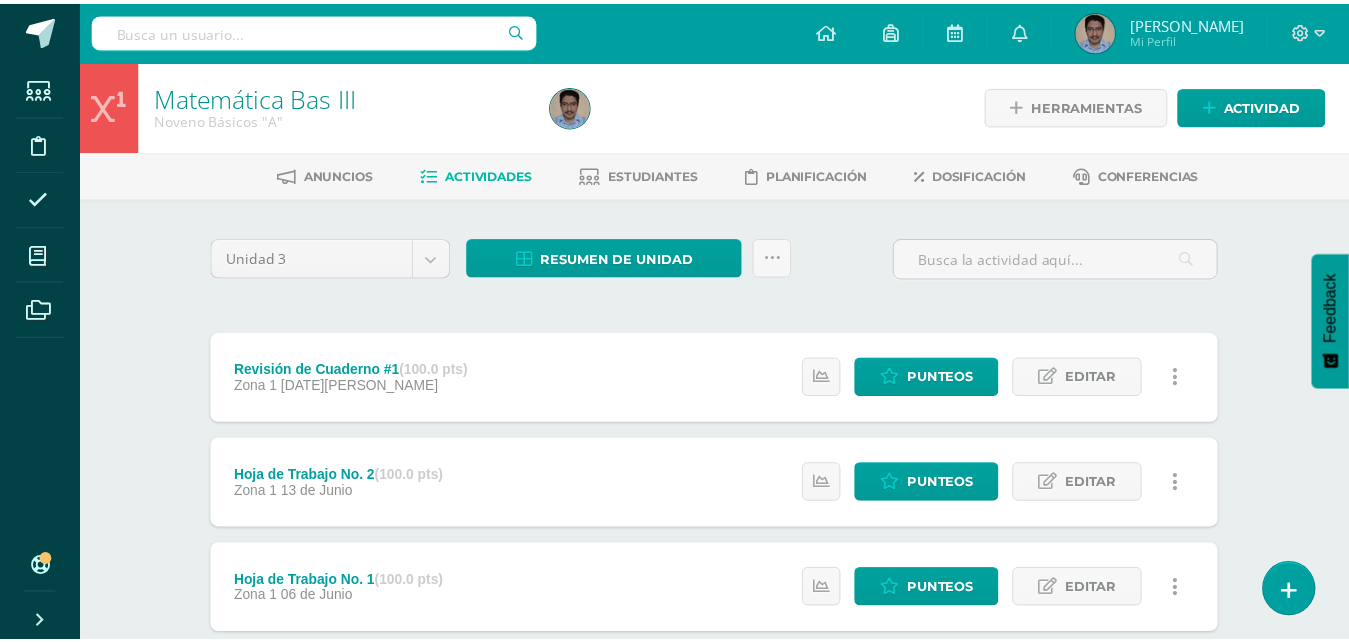 scroll, scrollTop: 0, scrollLeft: 0, axis: both 